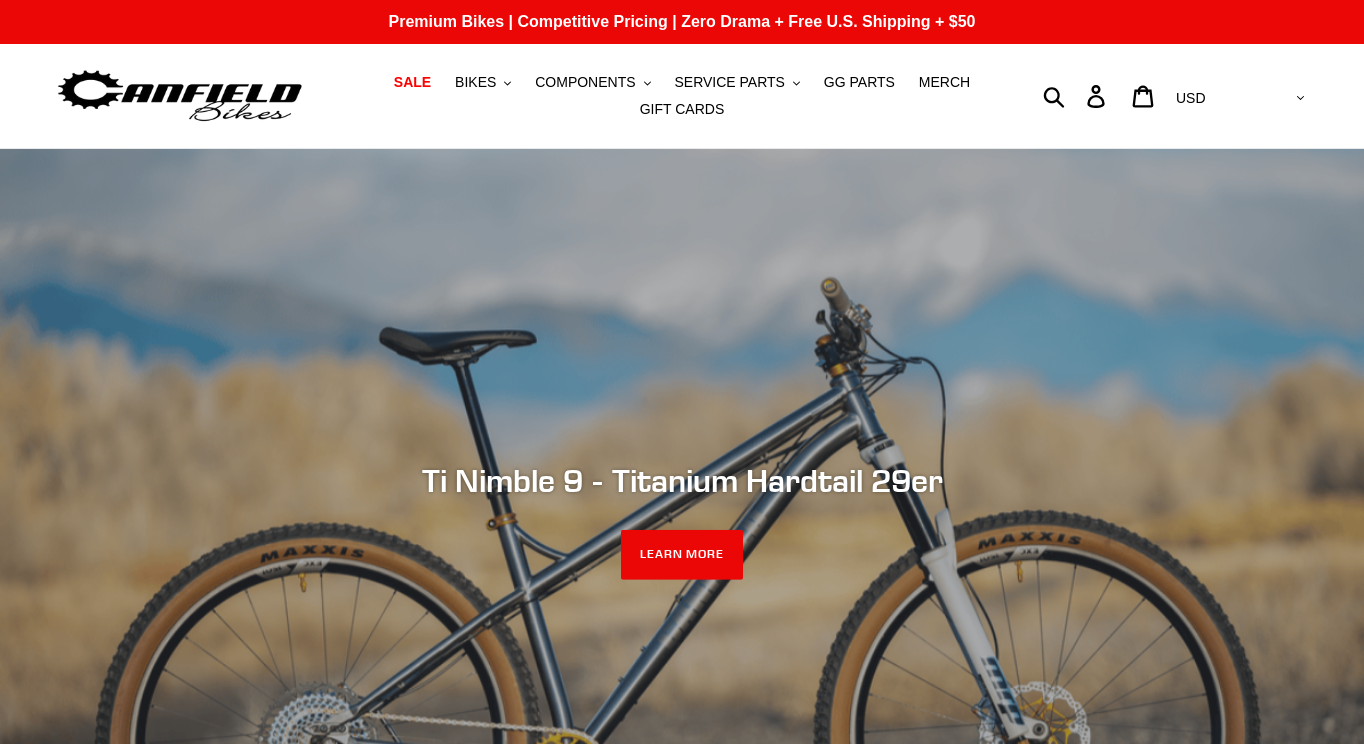 scroll, scrollTop: 0, scrollLeft: 0, axis: both 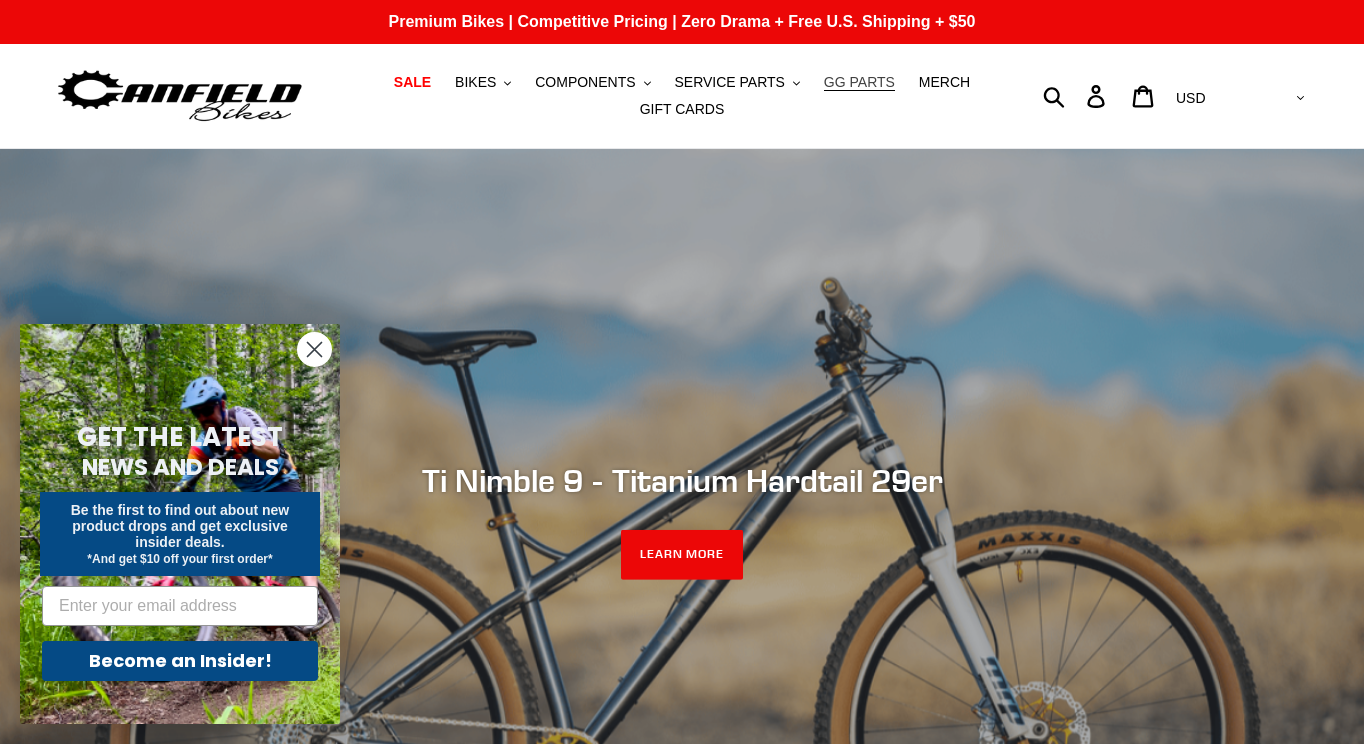 click on "GG PARTS" at bounding box center (859, 82) 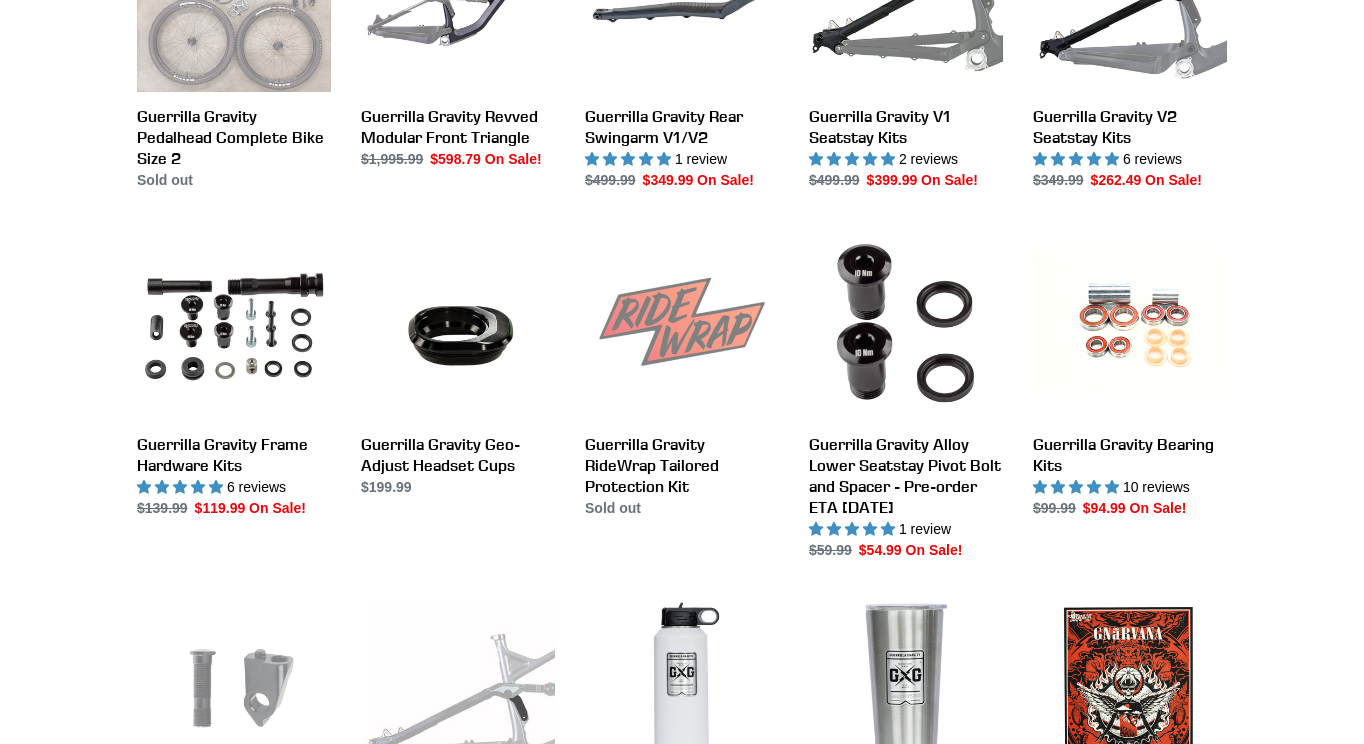 scroll, scrollTop: 874, scrollLeft: 0, axis: vertical 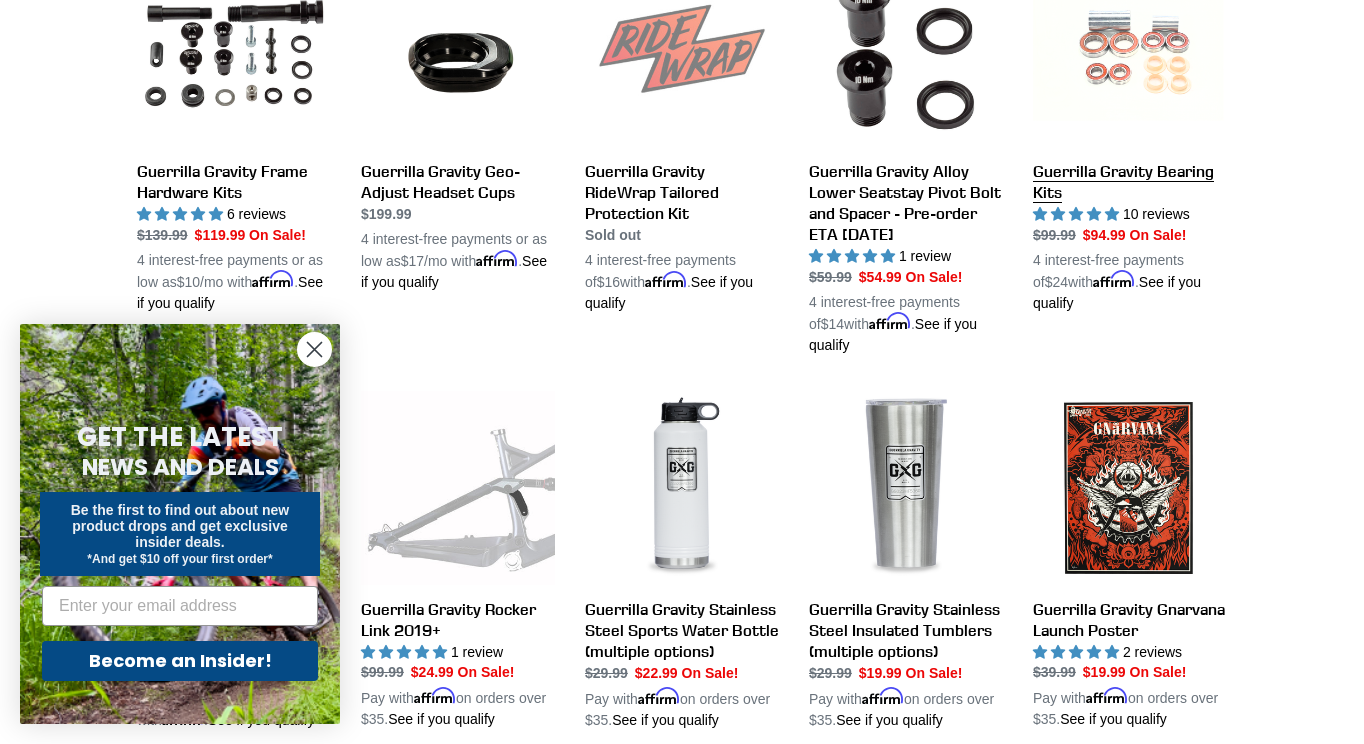 click on "Guerrilla Gravity Bearing Kits" at bounding box center (1130, 133) 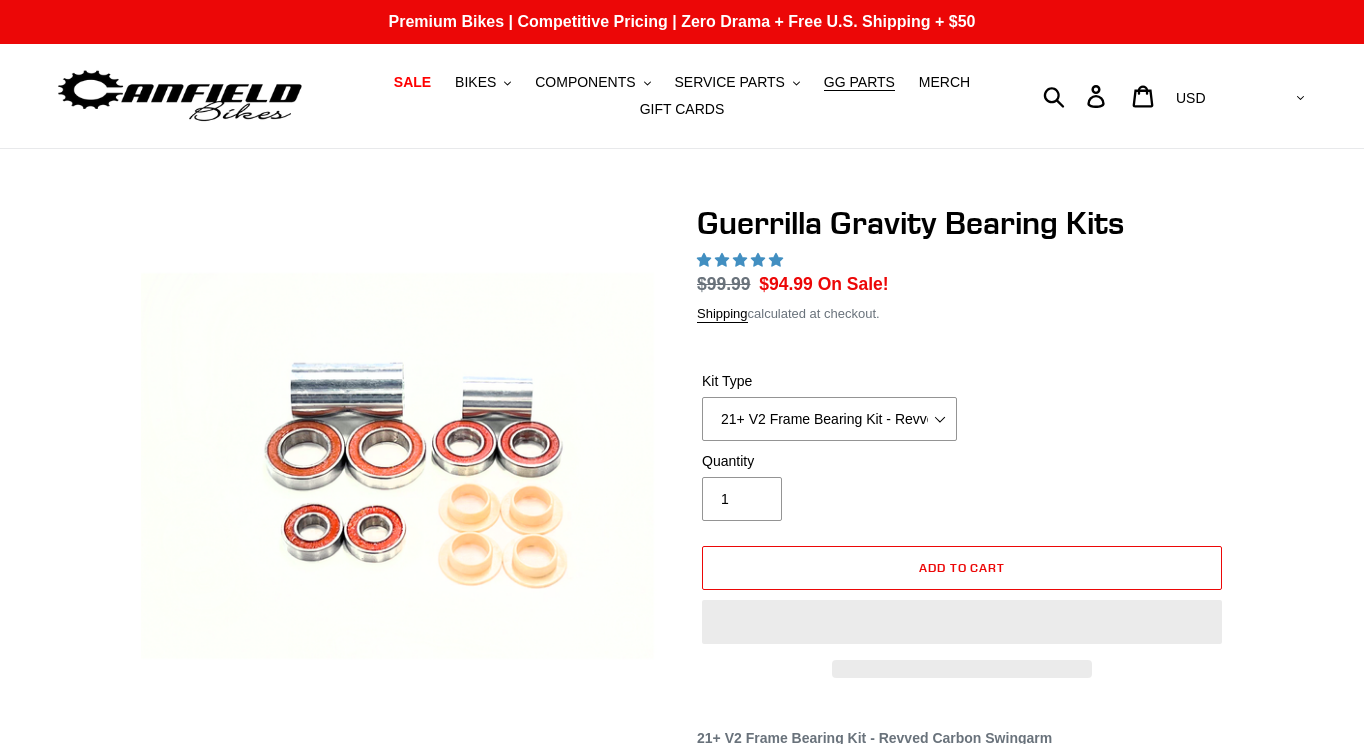 scroll, scrollTop: 0, scrollLeft: 0, axis: both 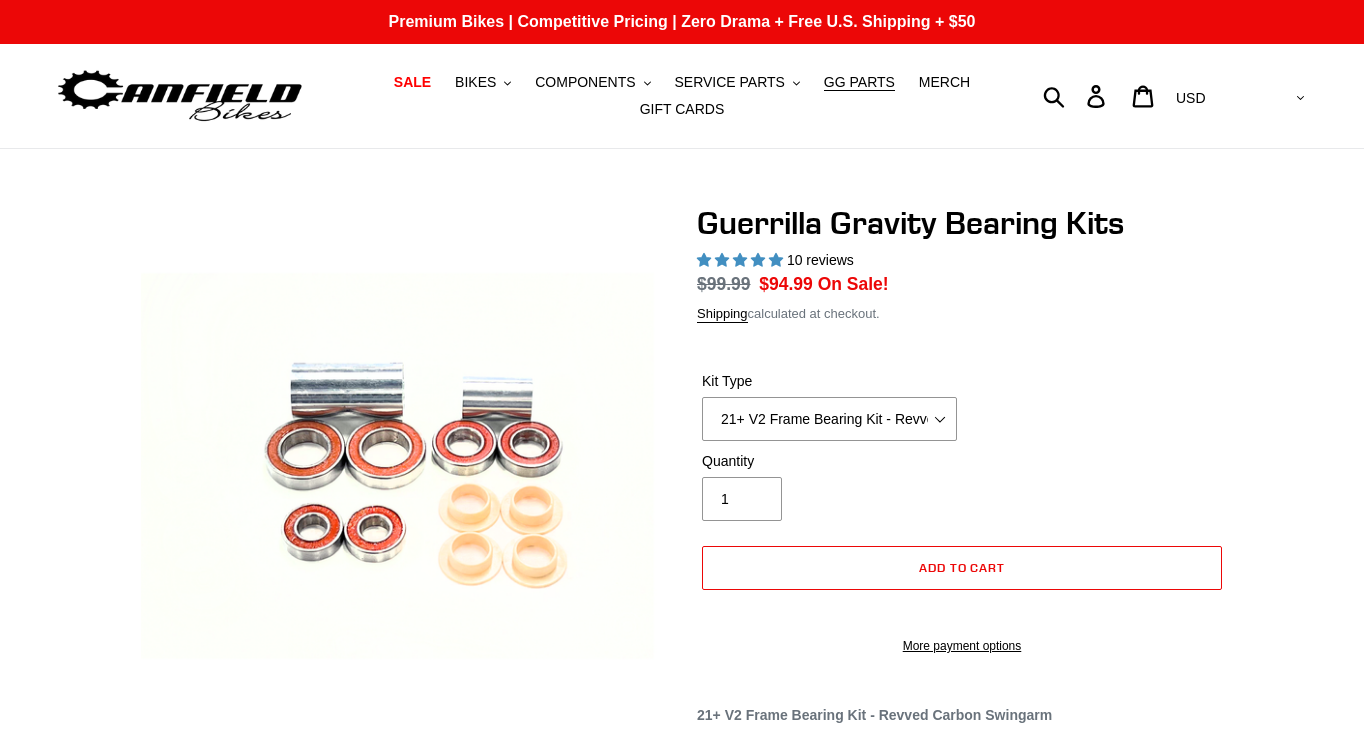 select on "highest-rating" 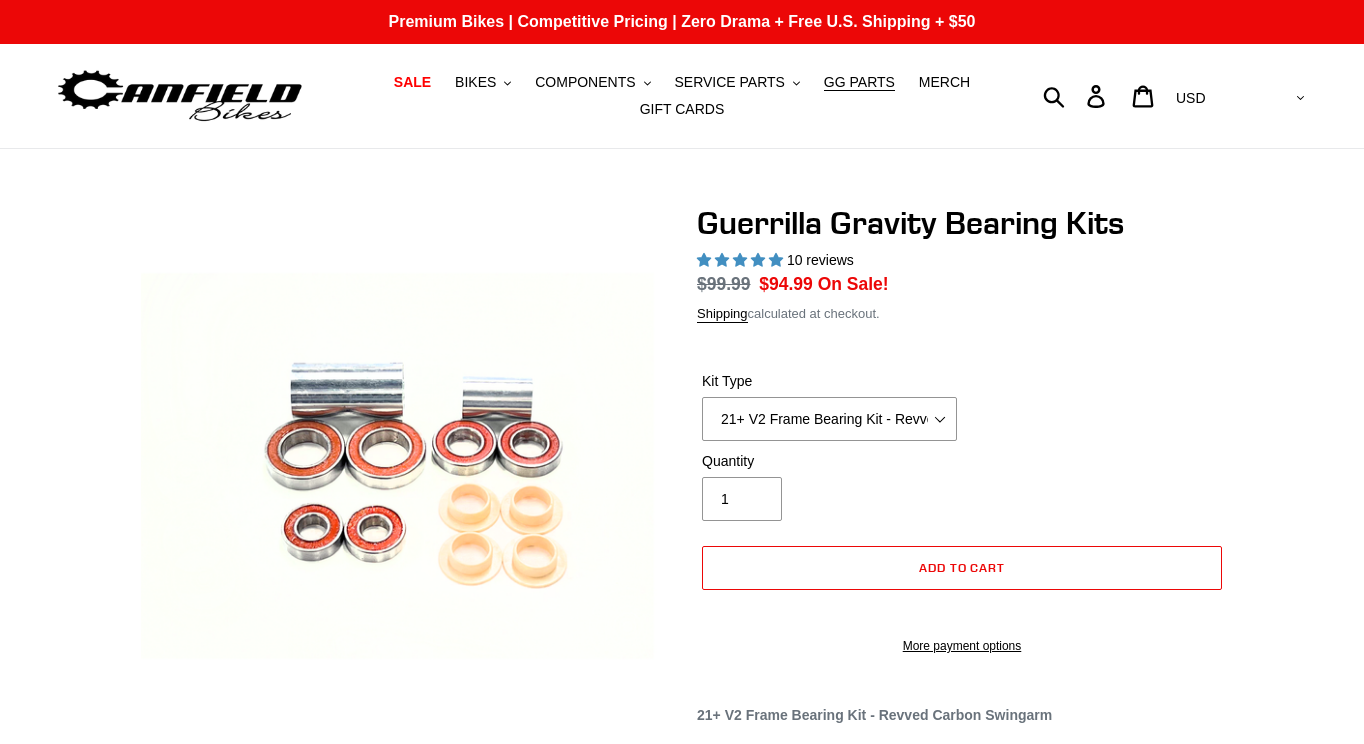 scroll, scrollTop: 0, scrollLeft: 0, axis: both 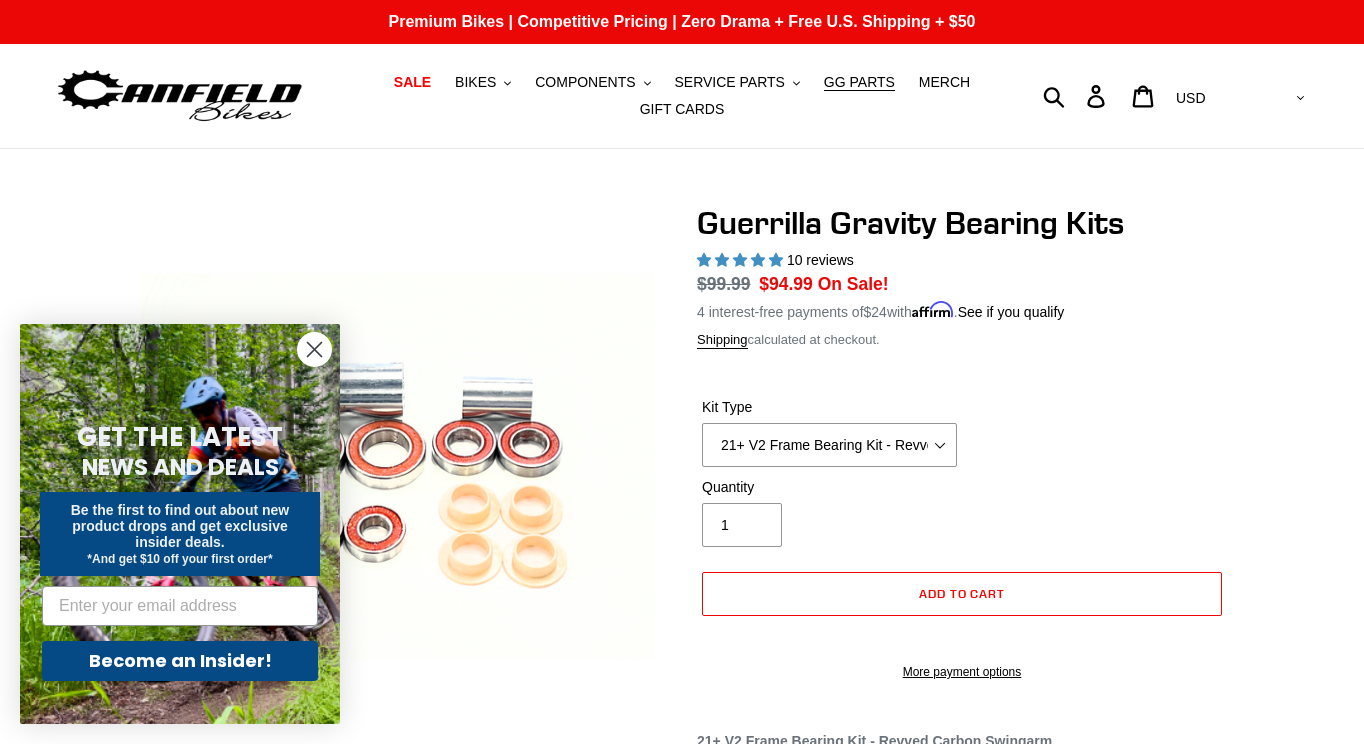 click 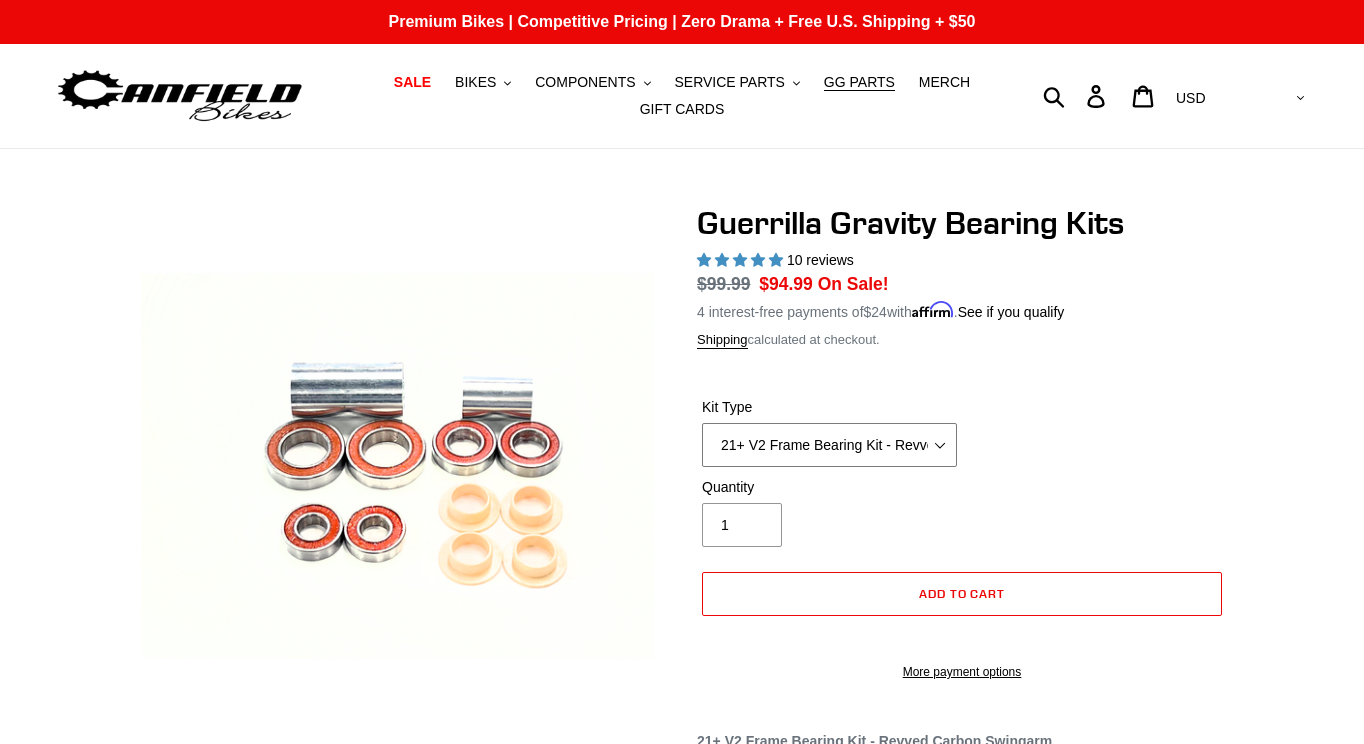 click on "21+ V2 Frame Bearing Kit - Revved Carbon Swingarm - Pre-order ETA 6/30/25
19+ V1 Frame Bearing Kit - Alloy Swingarm -Pre-order ETA 6/30/25
19+ Headset Complete Bearing Kit - In Stock" at bounding box center (829, 445) 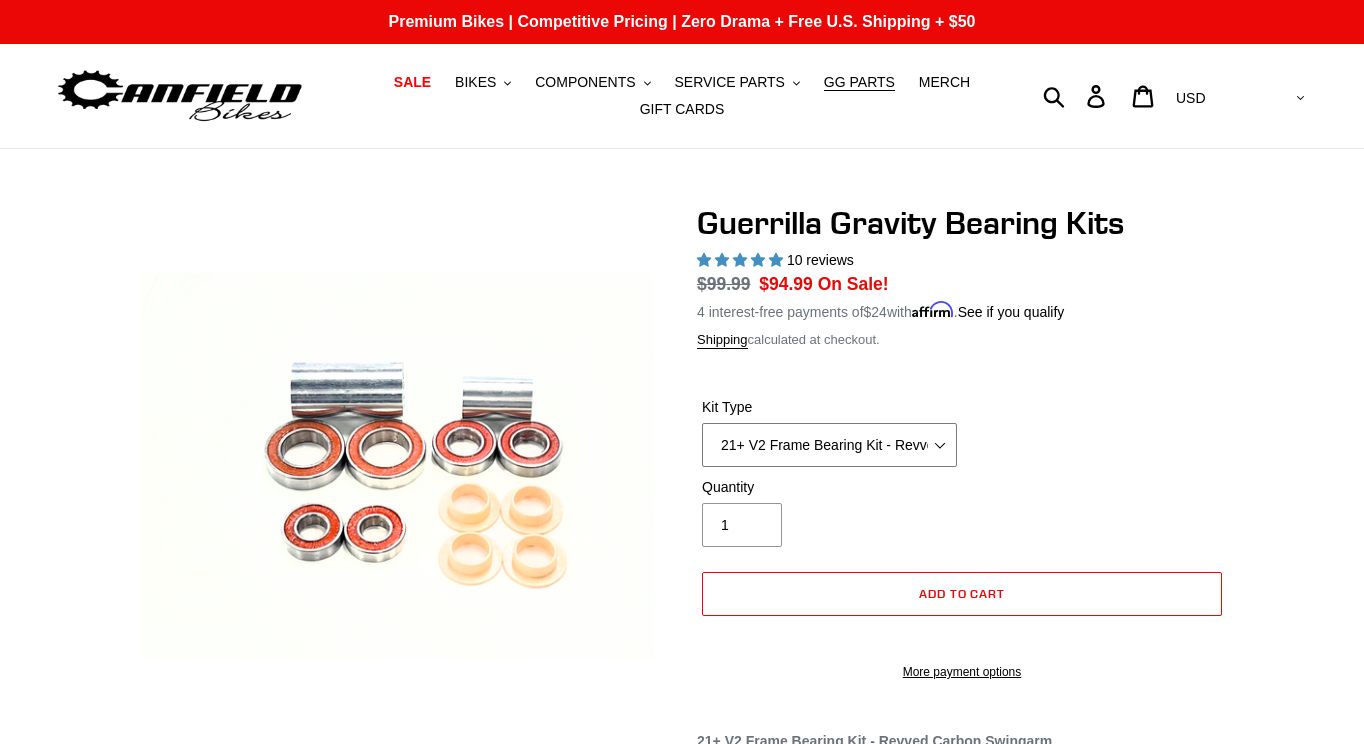 select on "19+ V1 Frame Bearing Kit - Alloy Swingarm -Pre-order ETA 6/30/25" 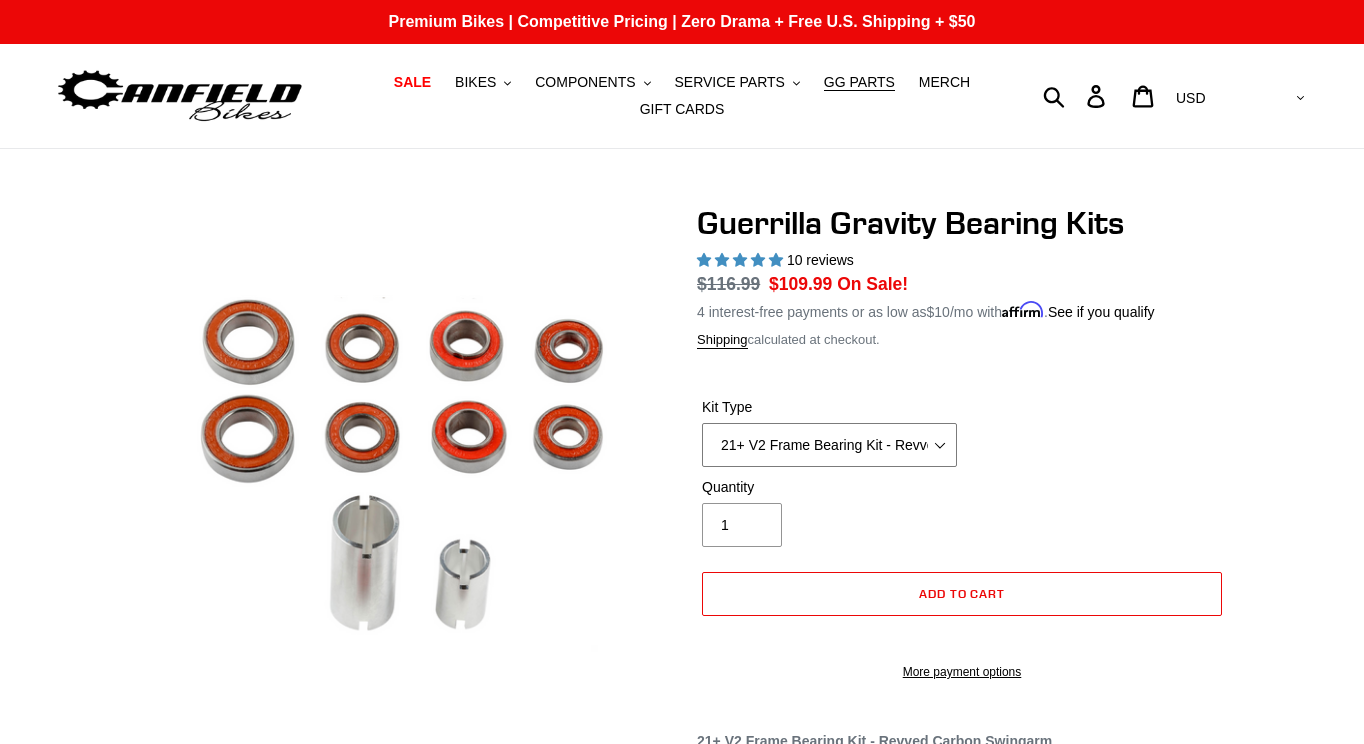 click on "21+ V2 Frame Bearing Kit - Revved Carbon Swingarm - Pre-order ETA 6/30/25
19+ V1 Frame Bearing Kit - Alloy Swingarm -Pre-order ETA 6/30/25
19+ Headset Complete Bearing Kit - In Stock" at bounding box center [829, 445] 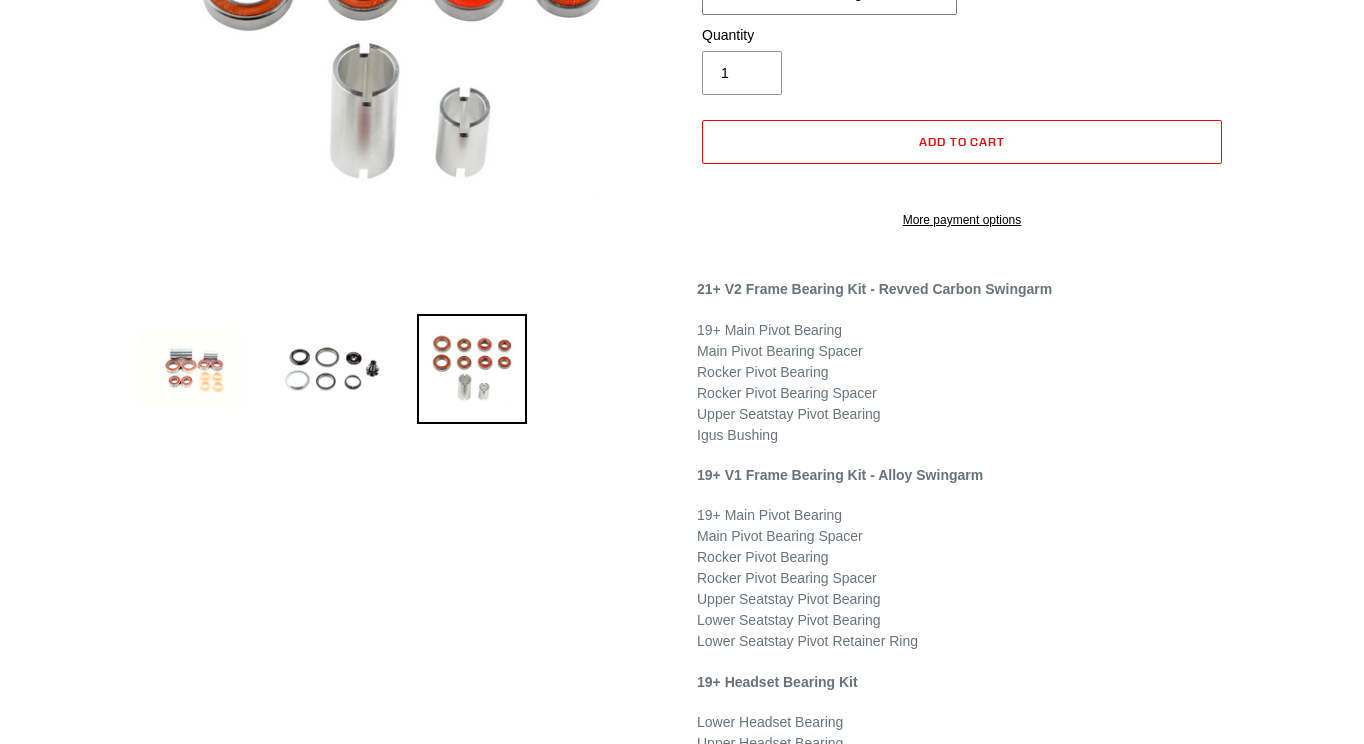 scroll, scrollTop: 0, scrollLeft: 0, axis: both 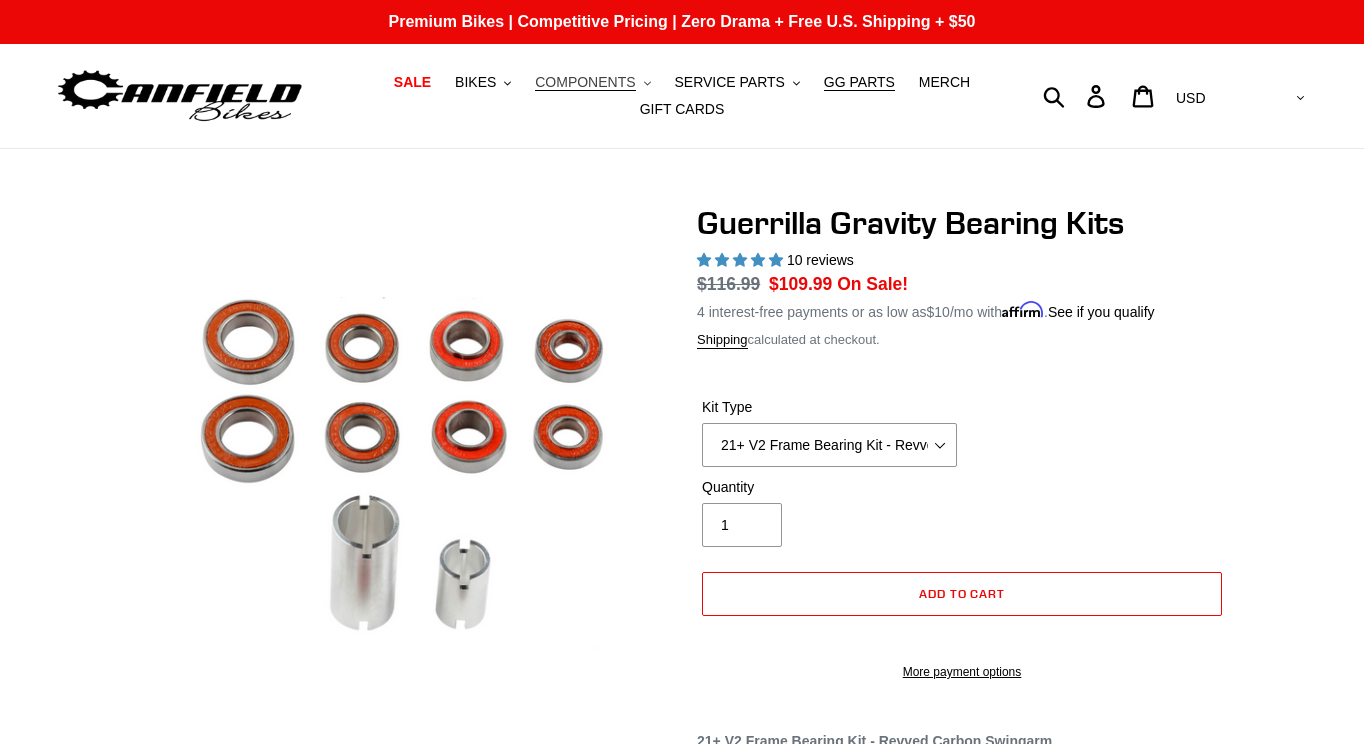 click on "COMPONENTS" at bounding box center [585, 82] 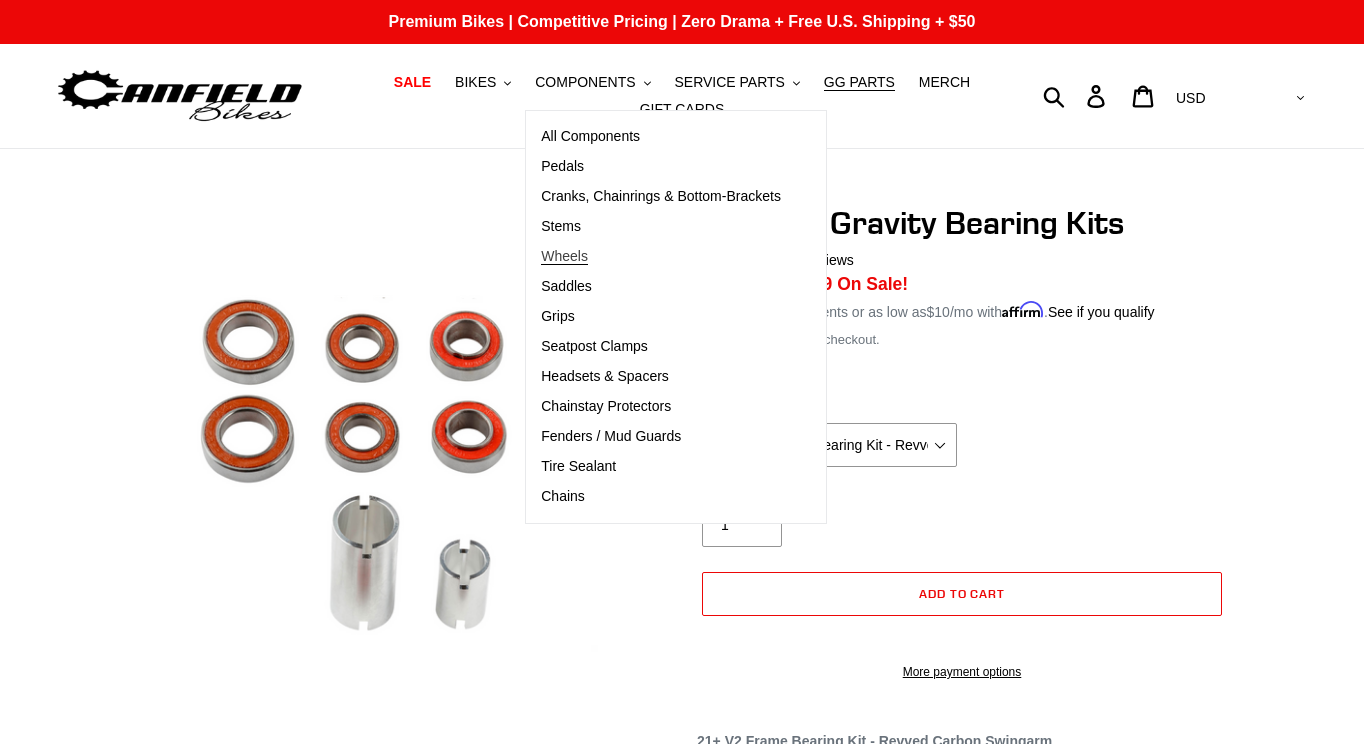click on "Wheels" at bounding box center [661, 257] 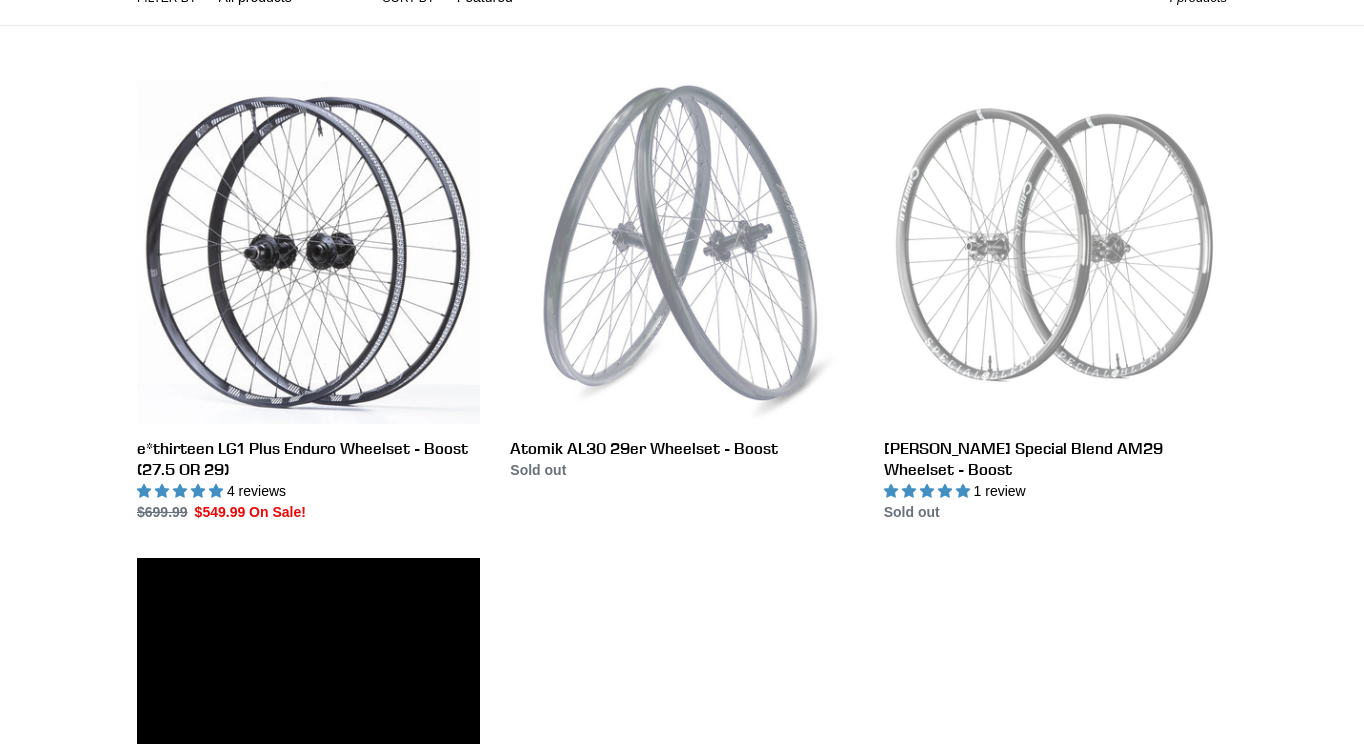 scroll, scrollTop: 760, scrollLeft: 0, axis: vertical 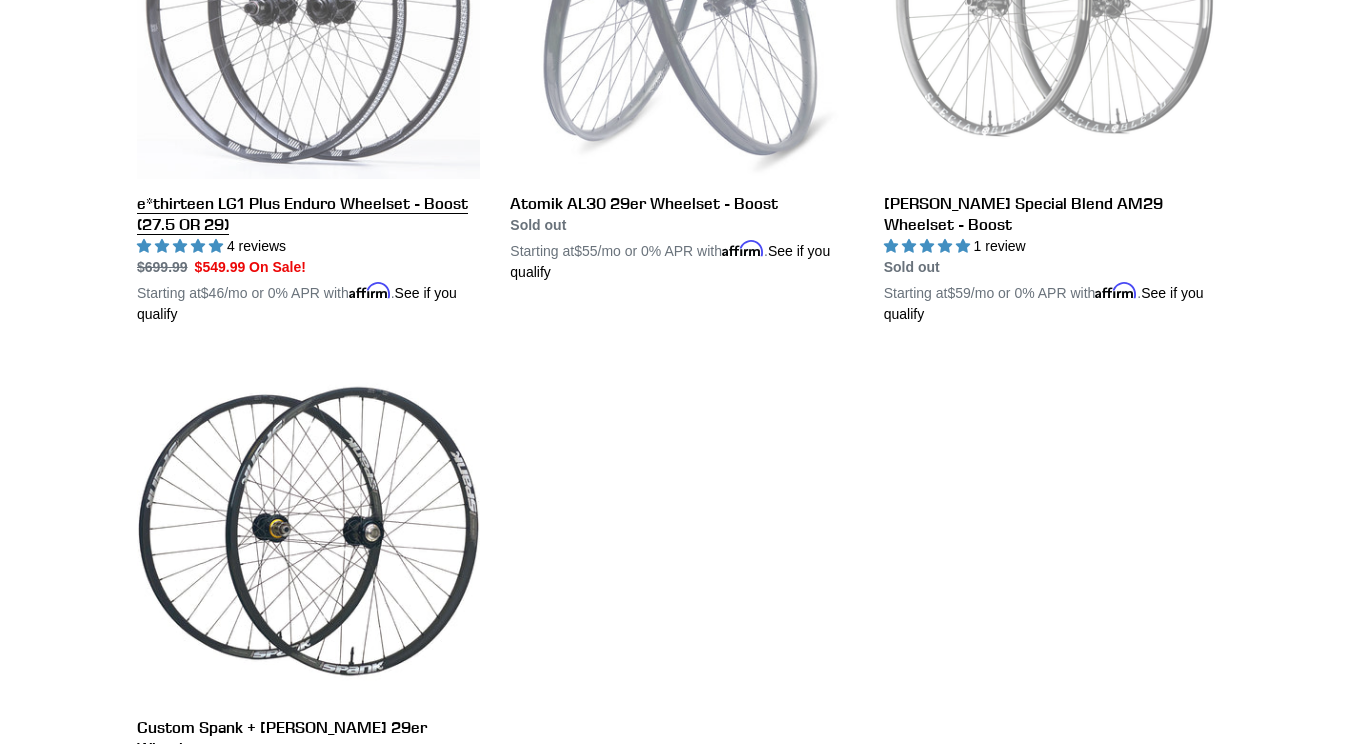 click on "e*thirteen LG1 Plus Enduro Wheelset - Boost (27.5 OR 29)" at bounding box center (308, 80) 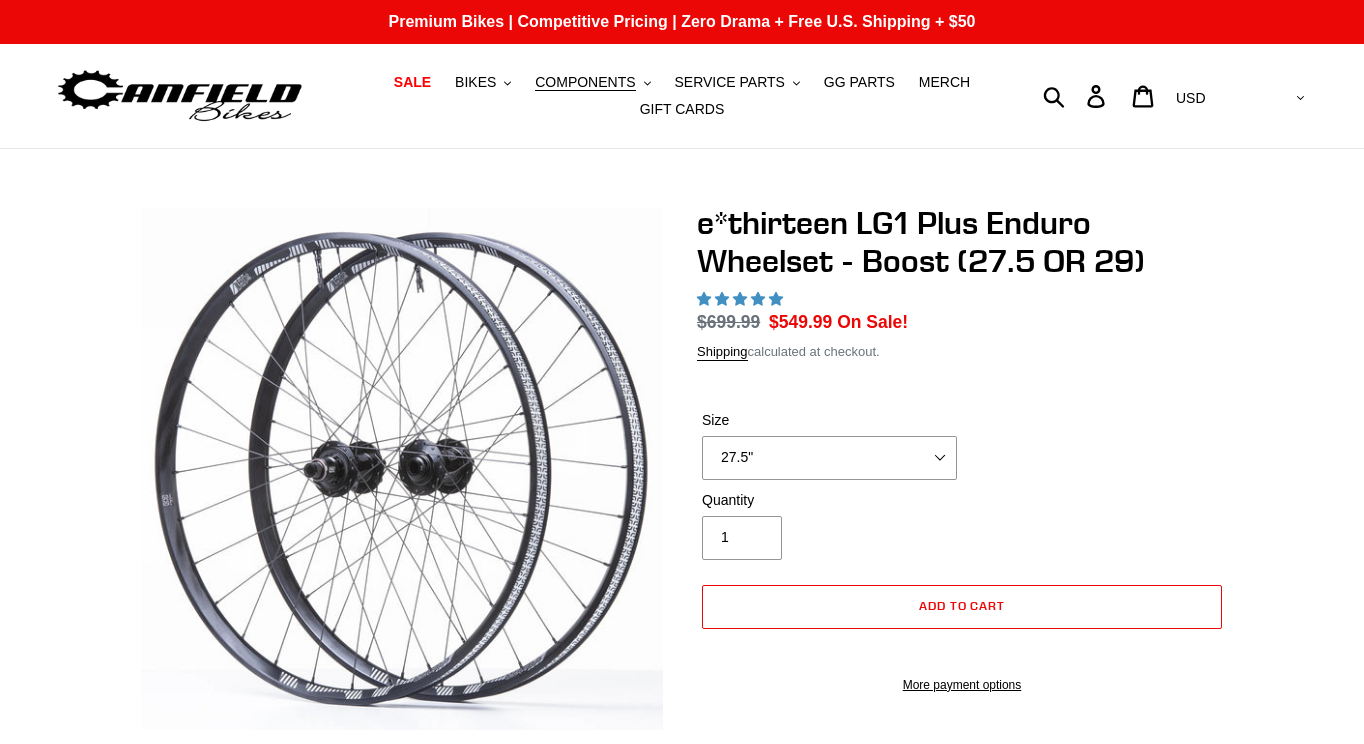 scroll, scrollTop: 0, scrollLeft: 0, axis: both 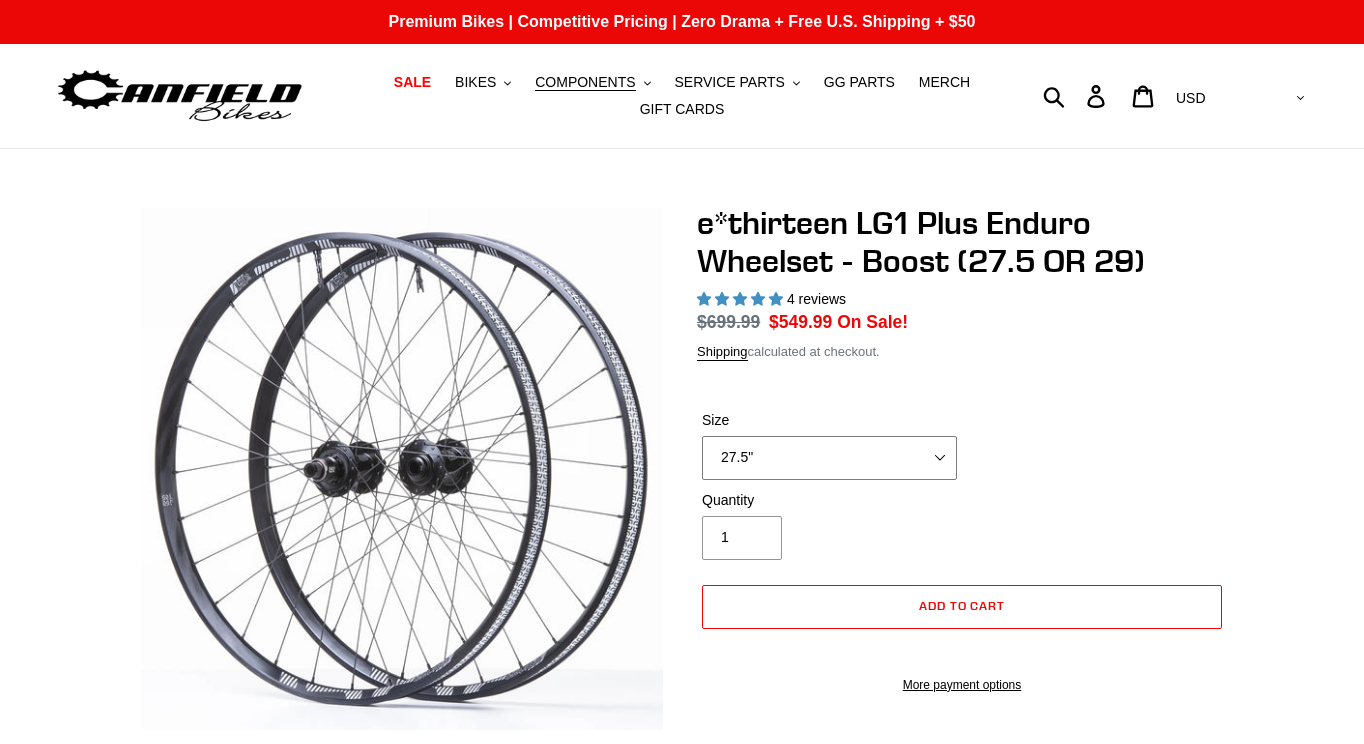 click on "27.5"
29"" at bounding box center [829, 458] 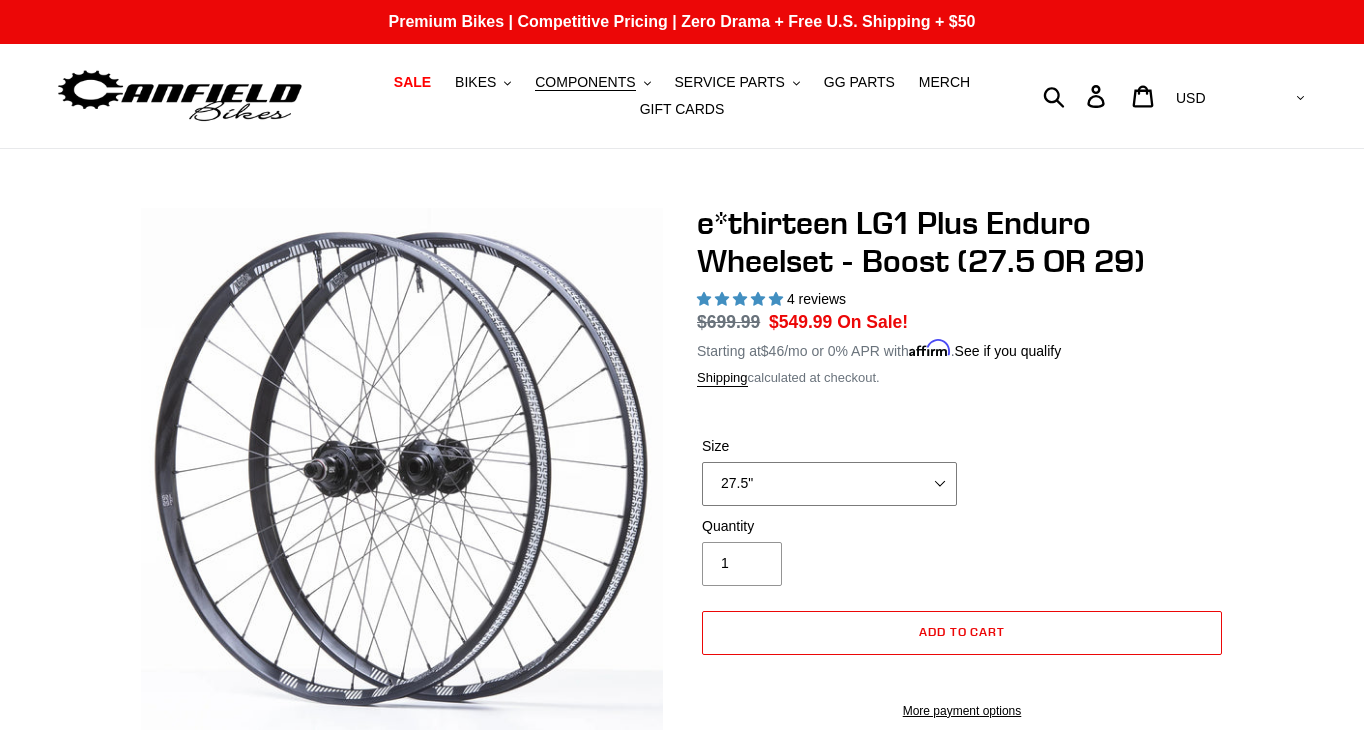 select on "29"" 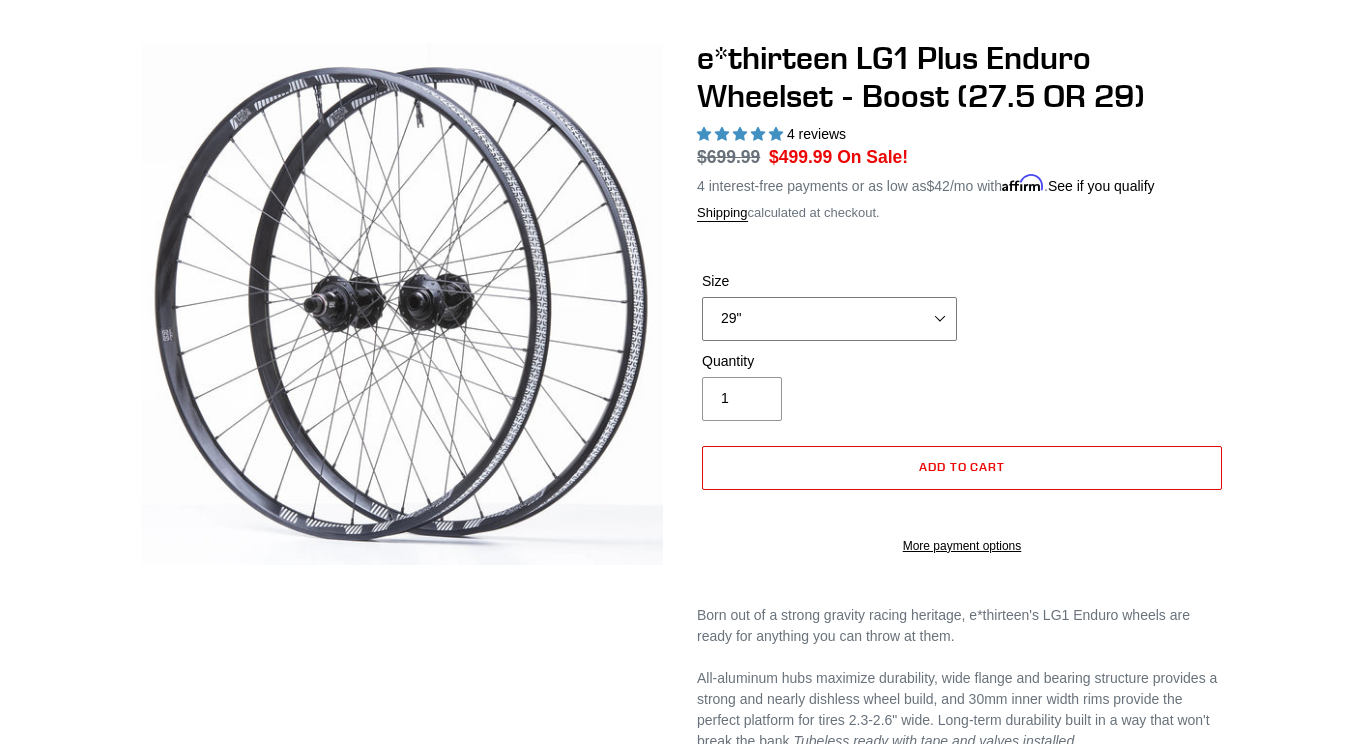 scroll, scrollTop: 0, scrollLeft: 0, axis: both 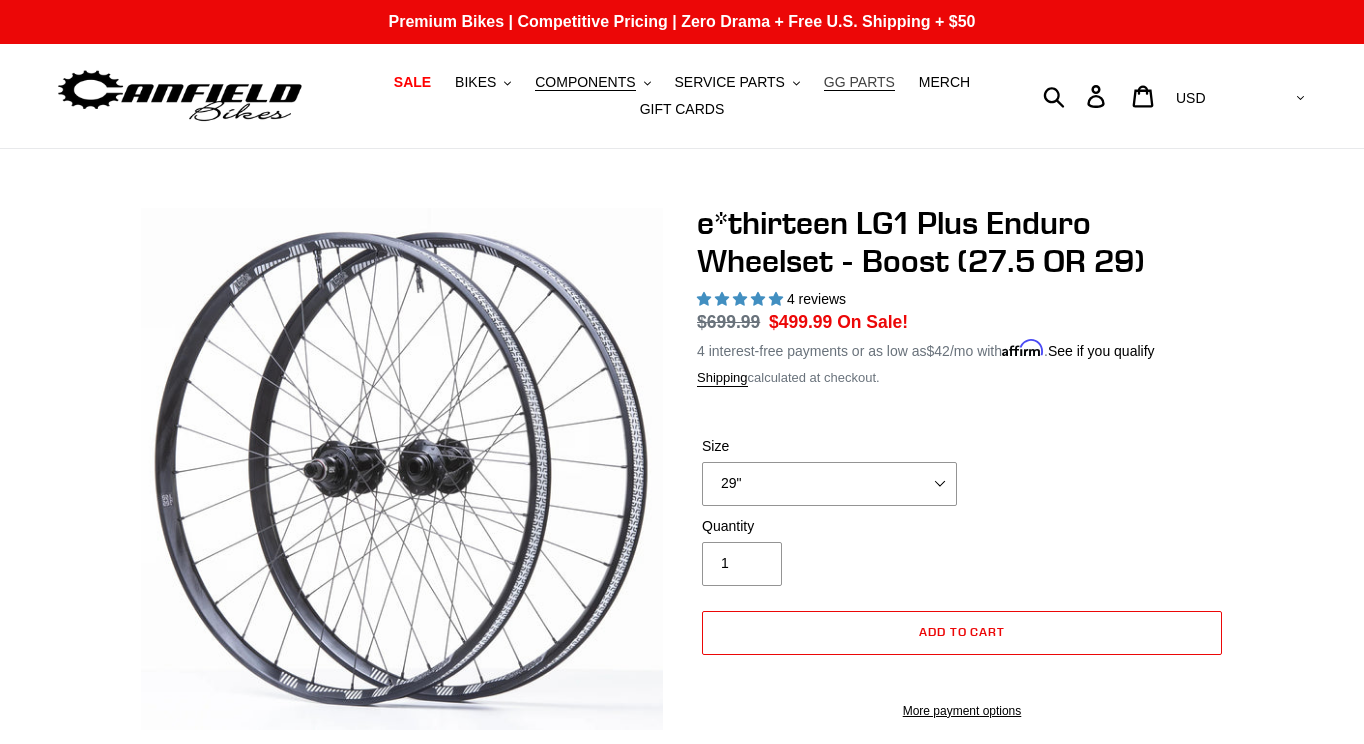 click on "GG PARTS" at bounding box center (859, 82) 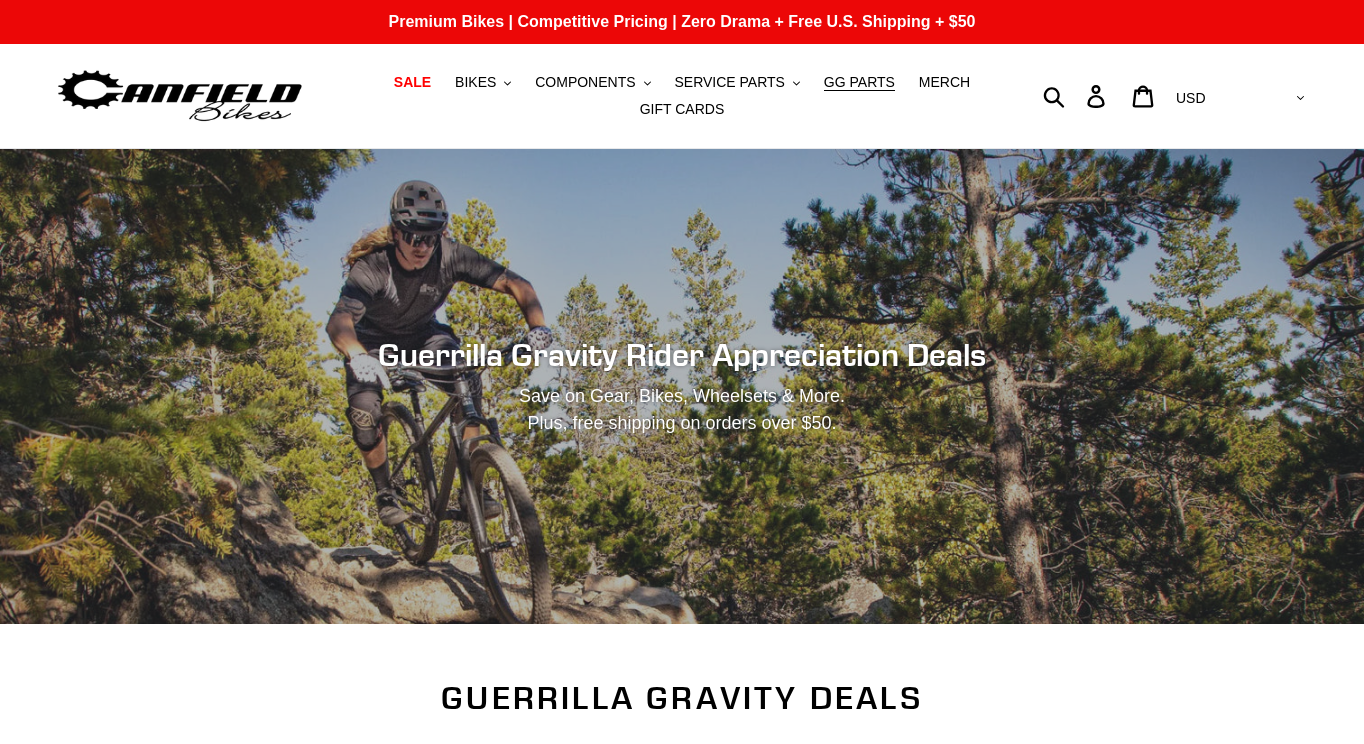 scroll, scrollTop: 0, scrollLeft: 0, axis: both 